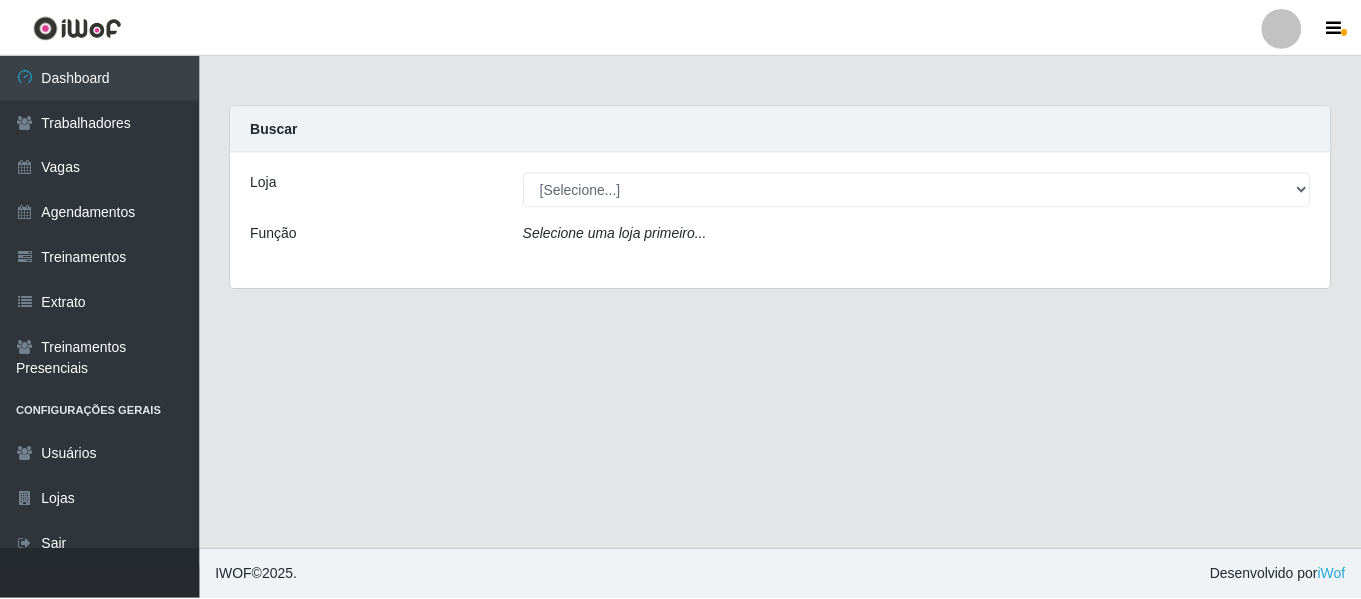 scroll, scrollTop: 0, scrollLeft: 0, axis: both 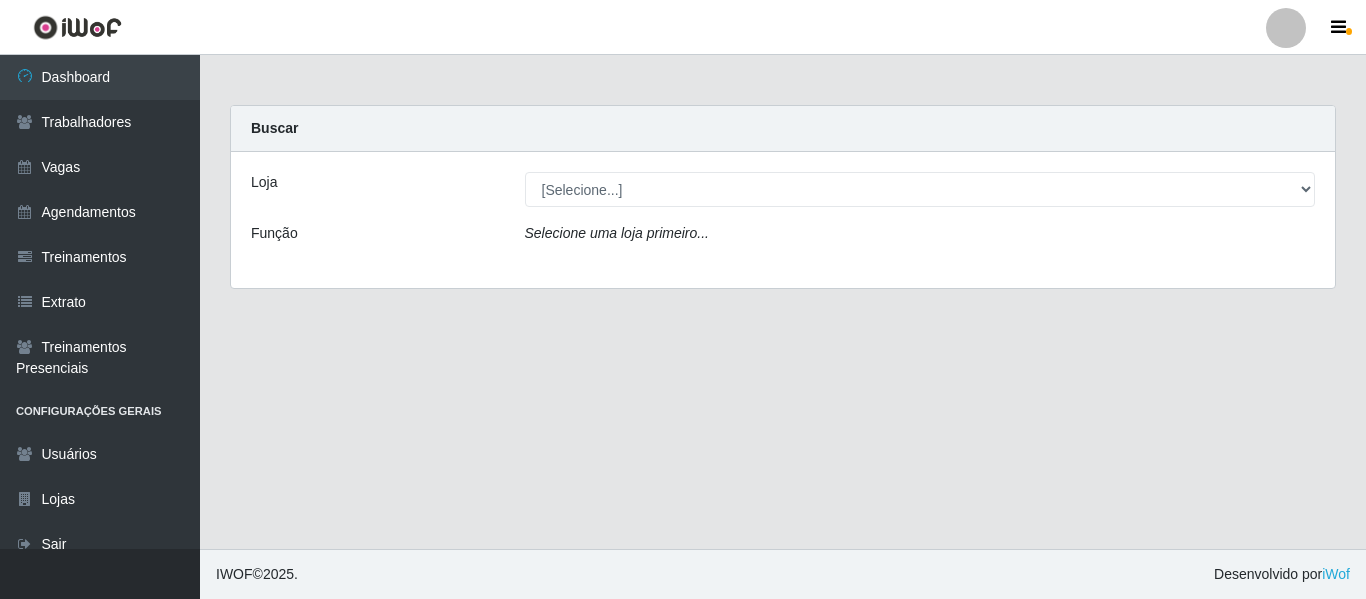 click at bounding box center (1286, 28) 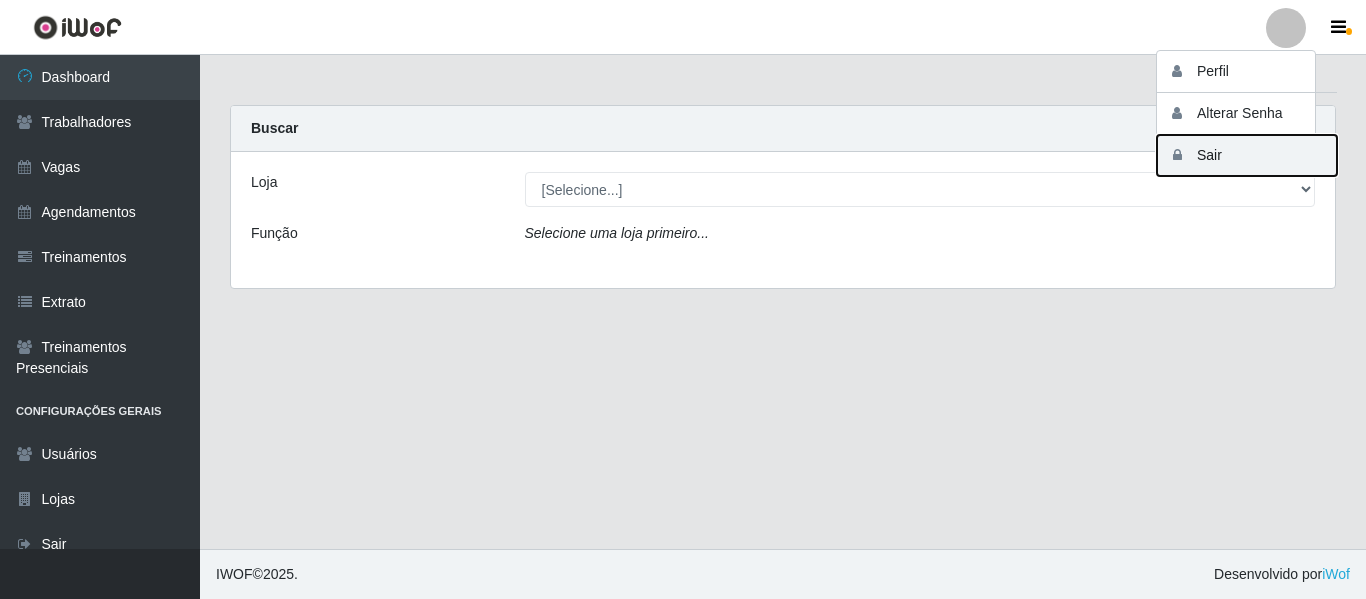 click on "Sair" at bounding box center (1247, 155) 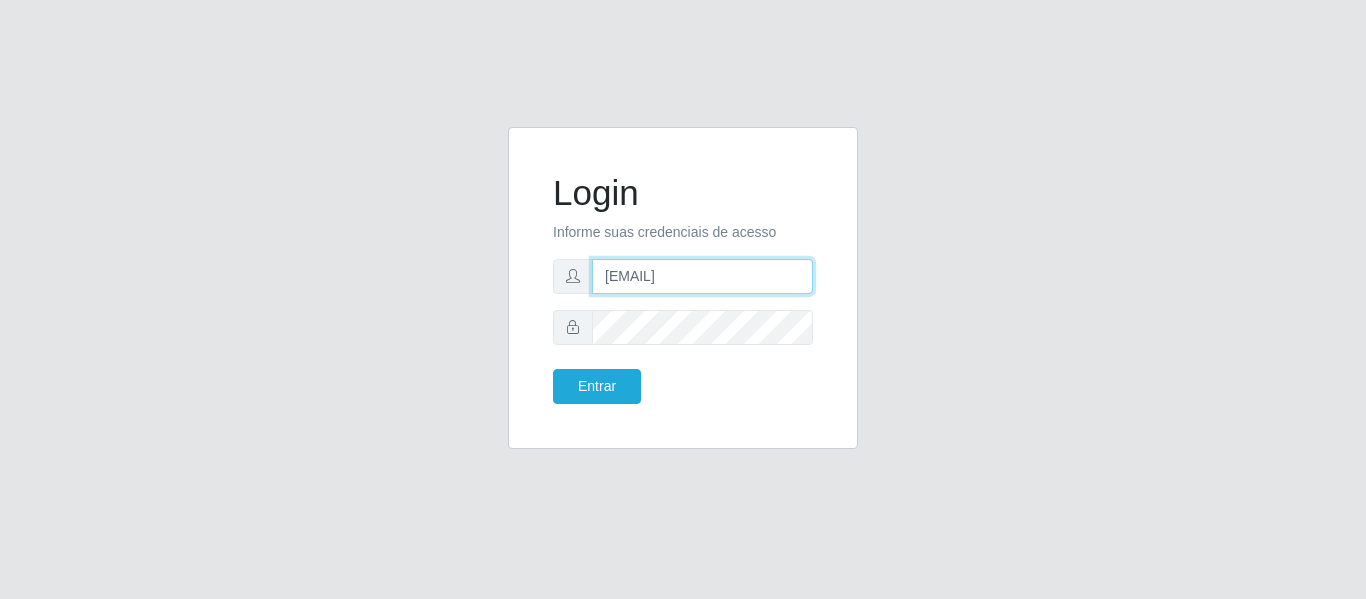 drag, startPoint x: 785, startPoint y: 278, endPoint x: 585, endPoint y: 273, distance: 200.06248 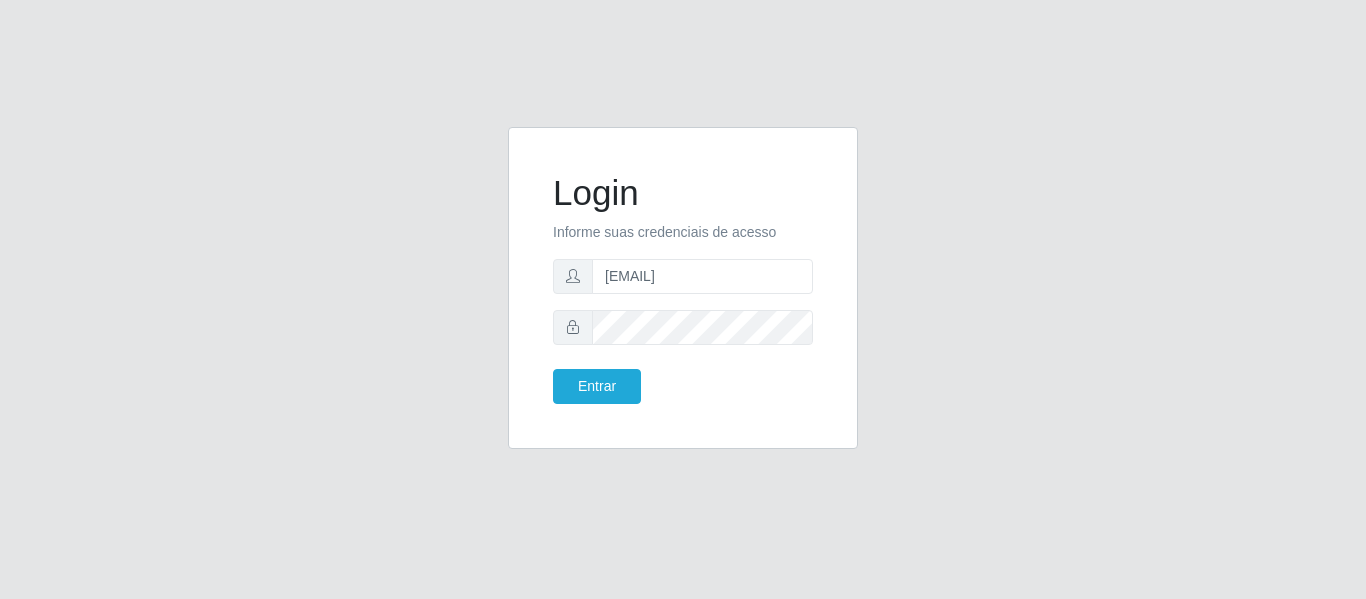 click on "Login Informe suas credenciais de acesso camilacasatudo@iwof Entrar" at bounding box center [683, 288] 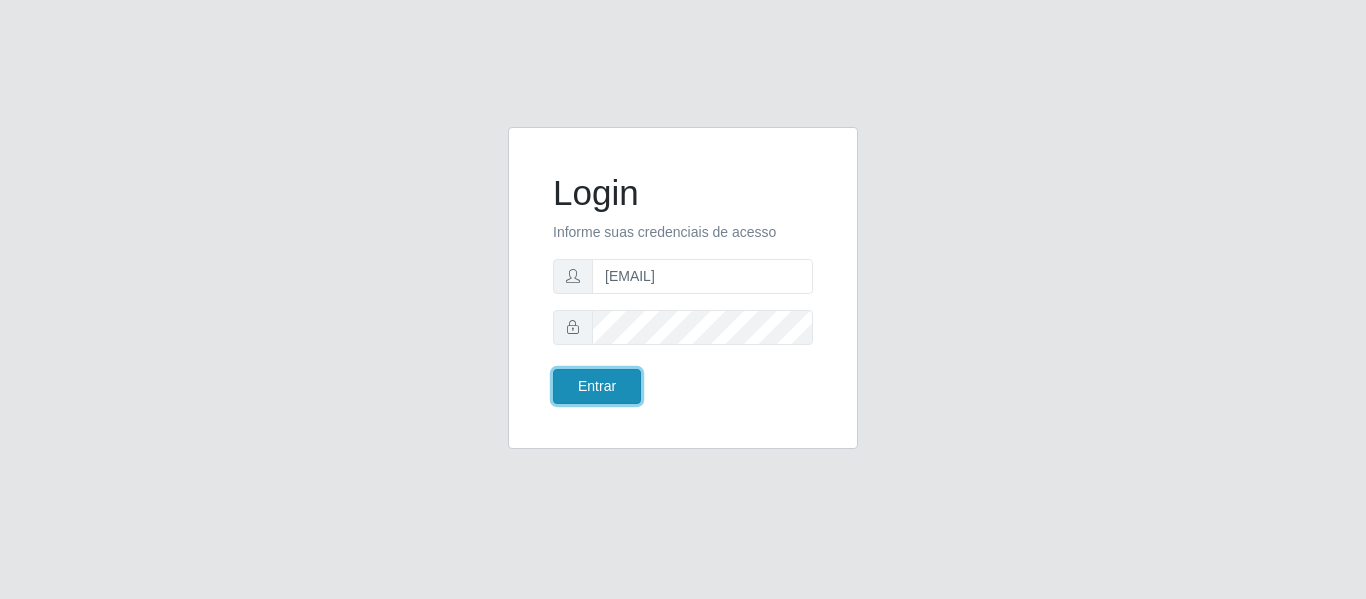 click on "Entrar" at bounding box center [597, 386] 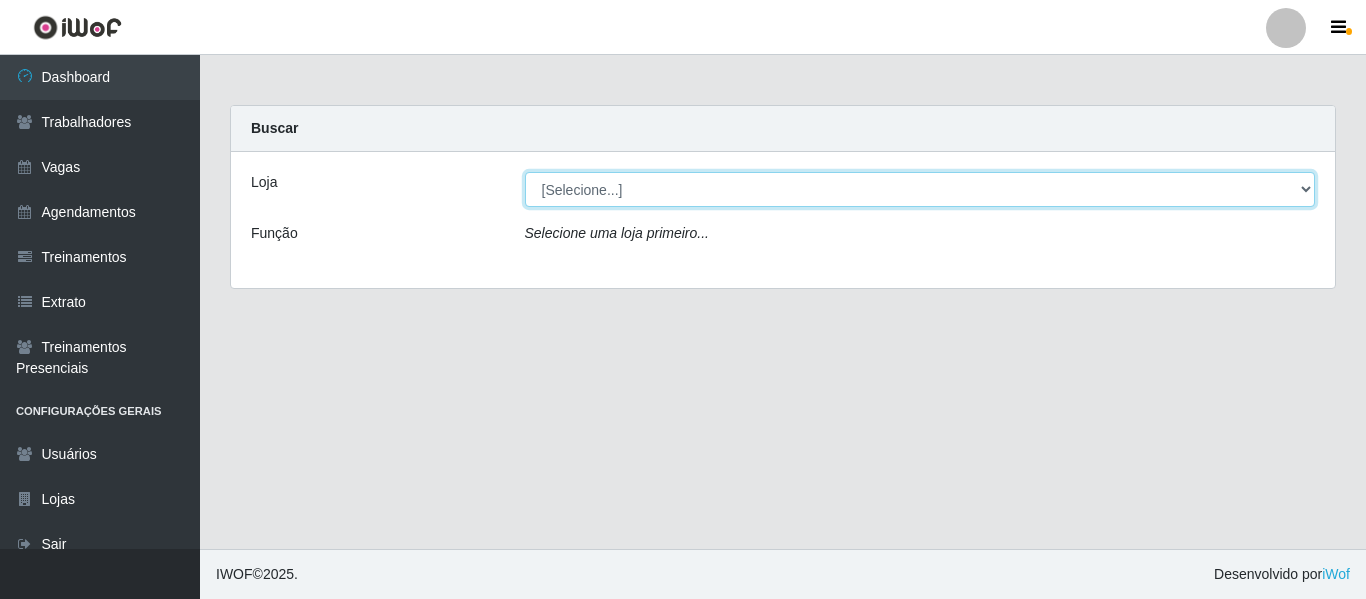 click on "[Selecione...] CasaTudo - Mangabeira Casatudo BR" at bounding box center [920, 189] 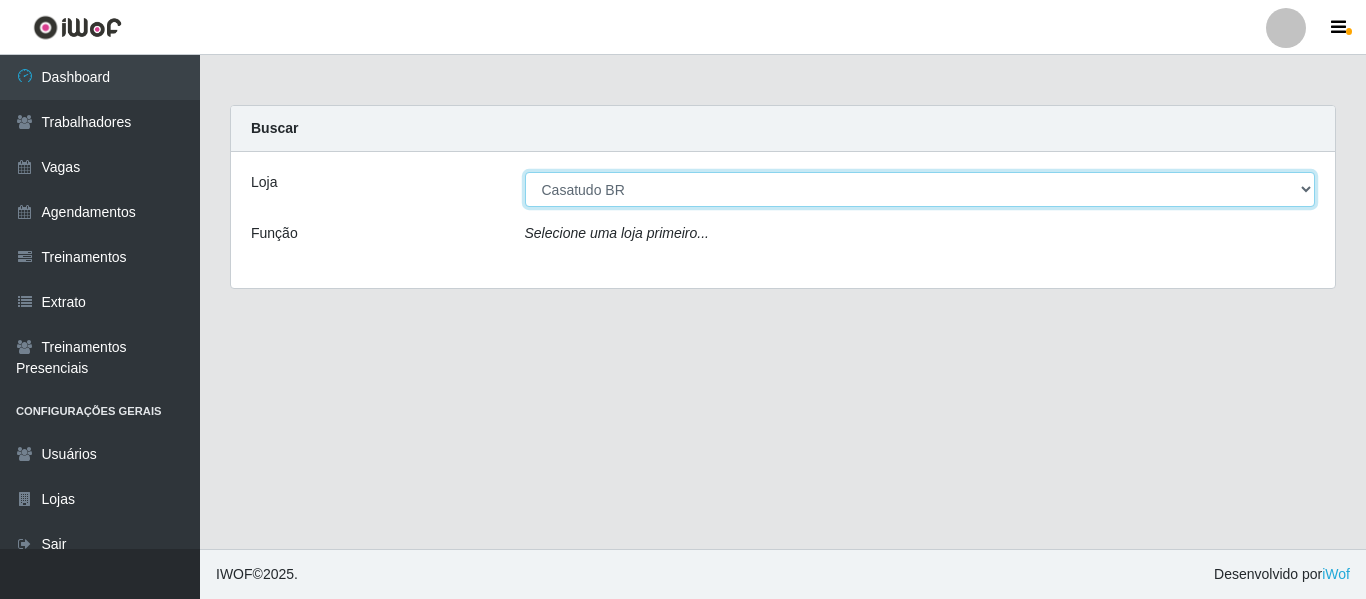 click on "[Selecione...] CasaTudo - Mangabeira Casatudo BR" at bounding box center [920, 189] 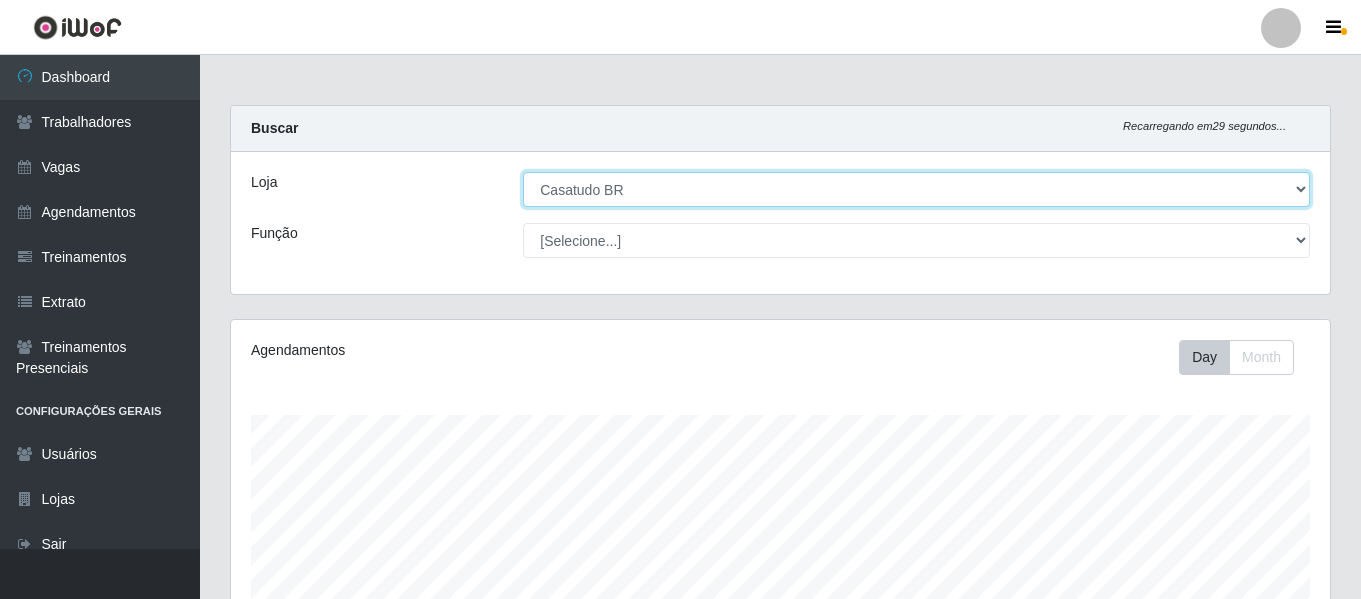 scroll, scrollTop: 90, scrollLeft: 0, axis: vertical 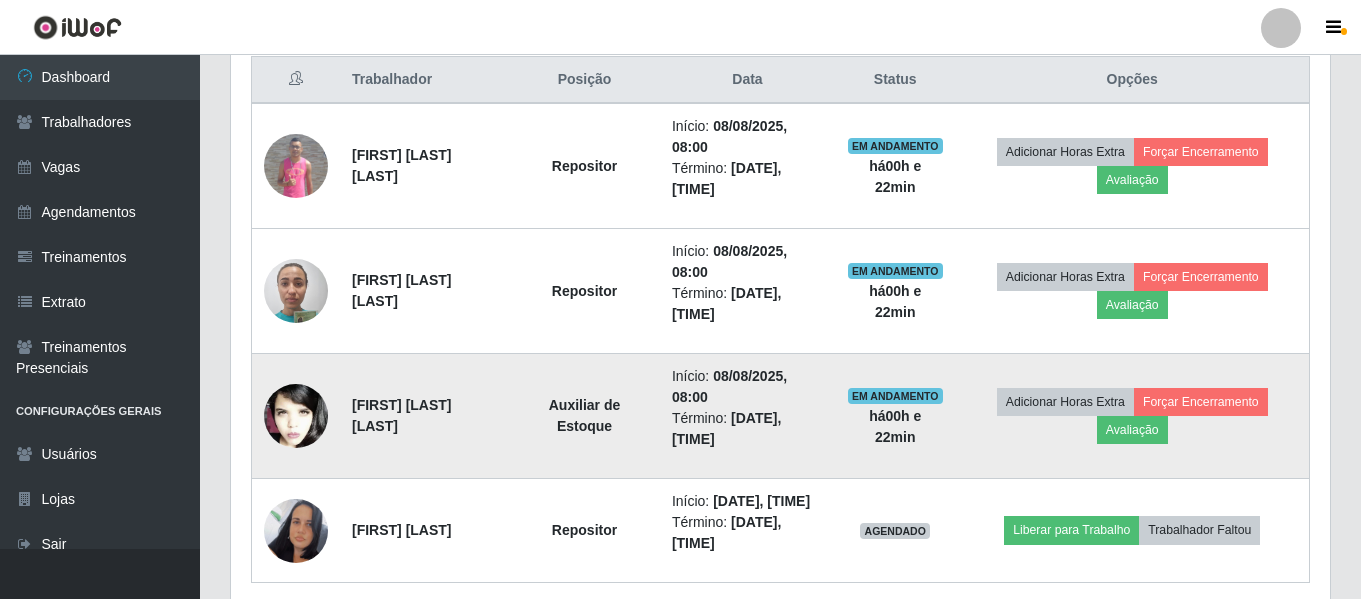 click at bounding box center (296, 416) 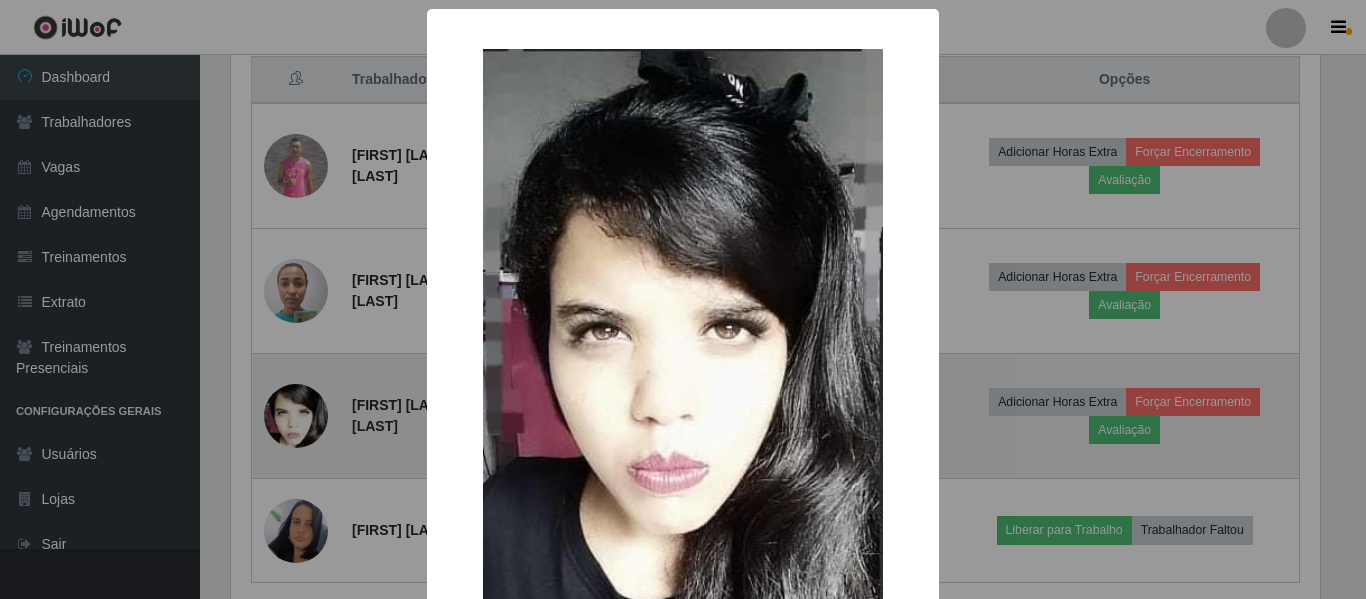 click on "× OK Cancel" at bounding box center [683, 299] 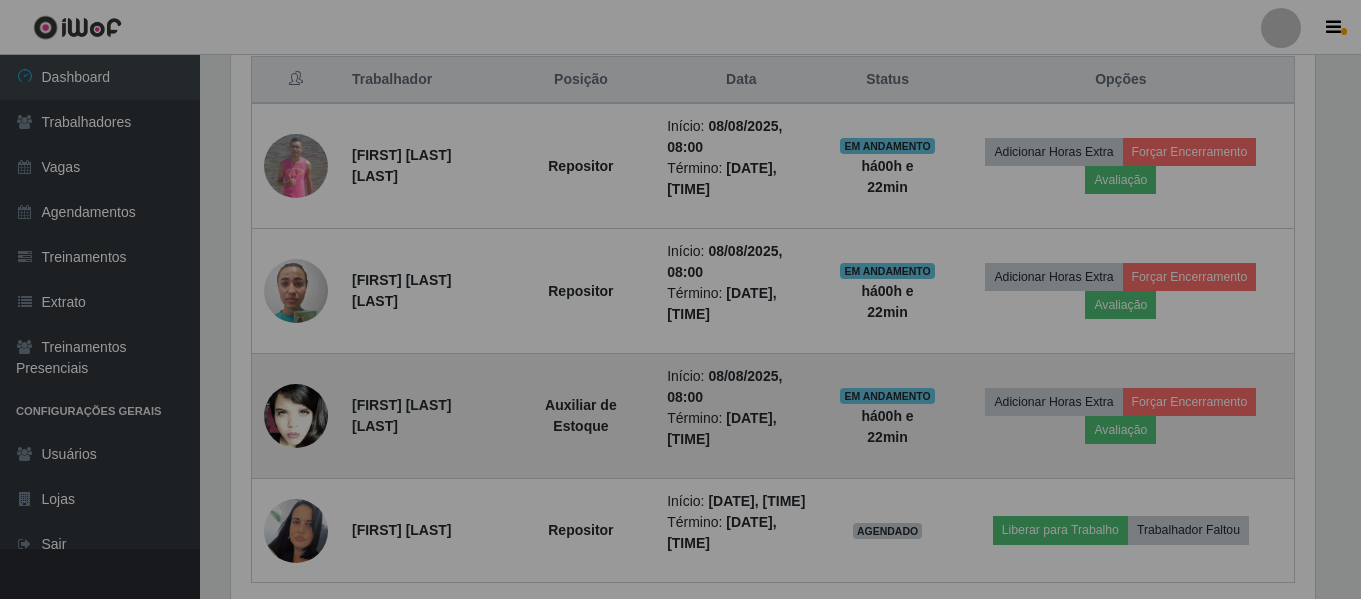 scroll, scrollTop: 999585, scrollLeft: 998901, axis: both 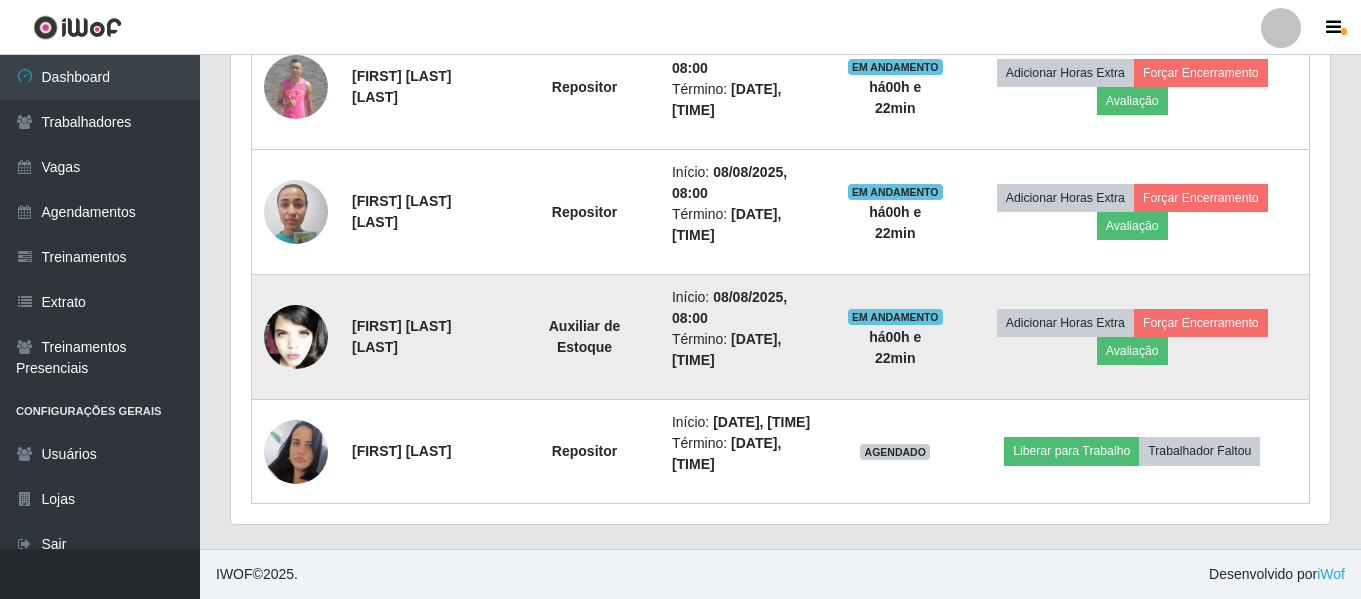 click at bounding box center (296, 337) 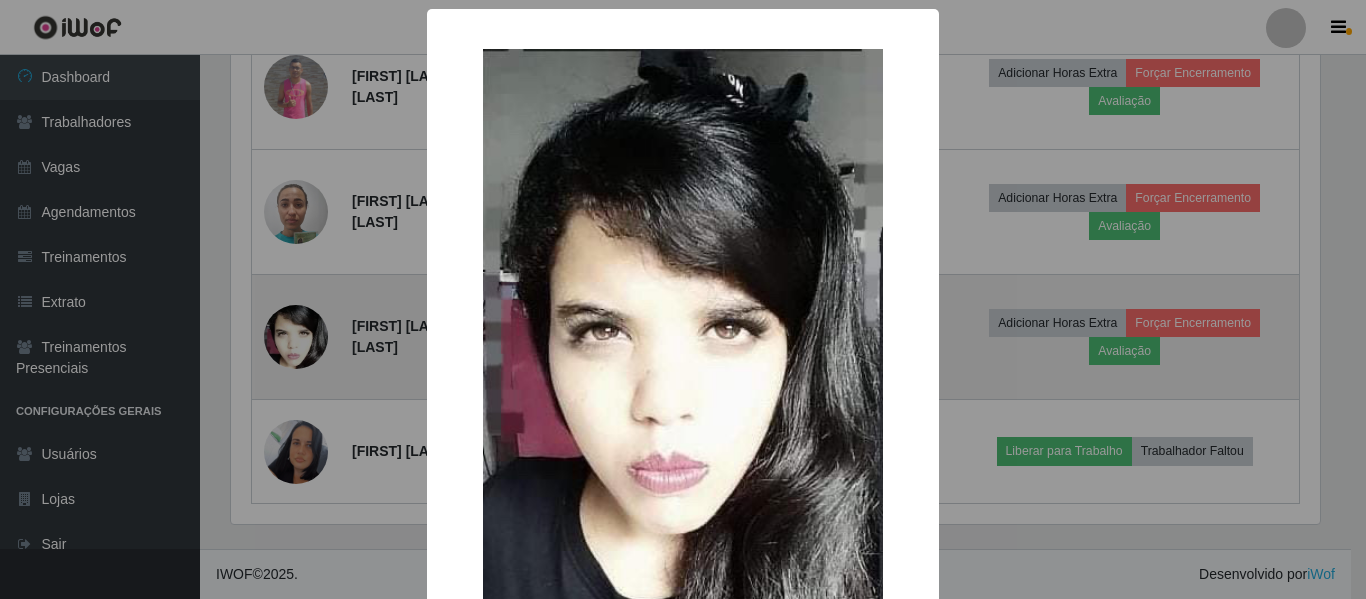 scroll, scrollTop: 999585, scrollLeft: 998911, axis: both 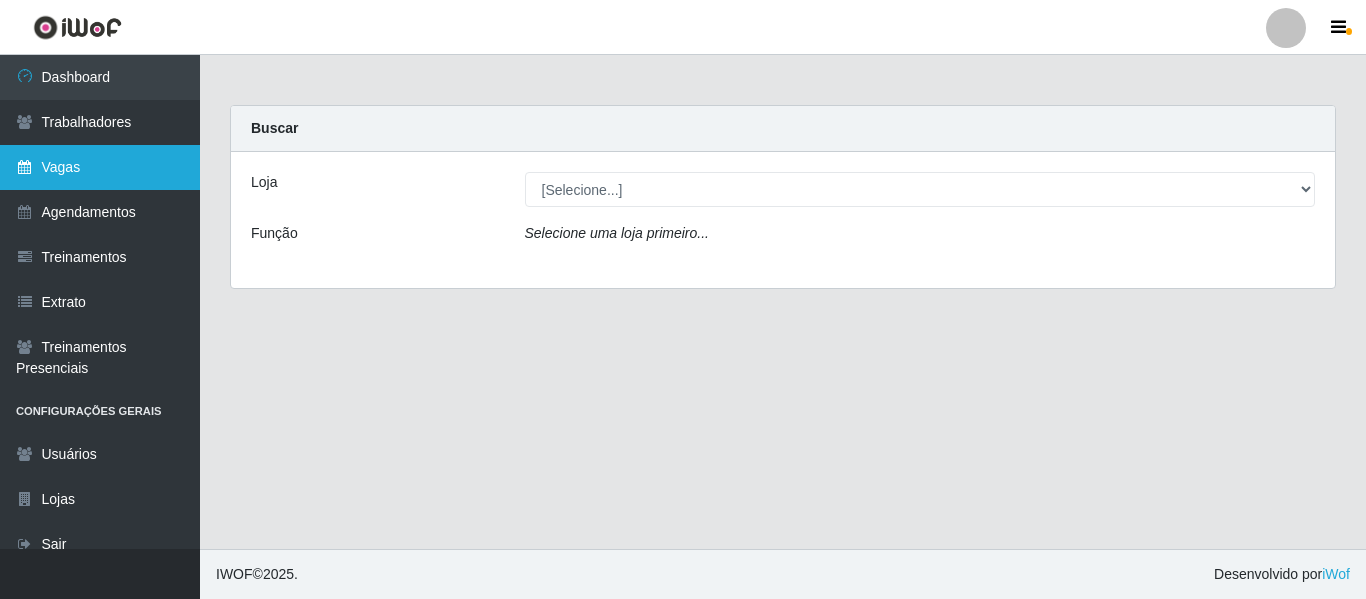 click on "Vagas" at bounding box center [100, 167] 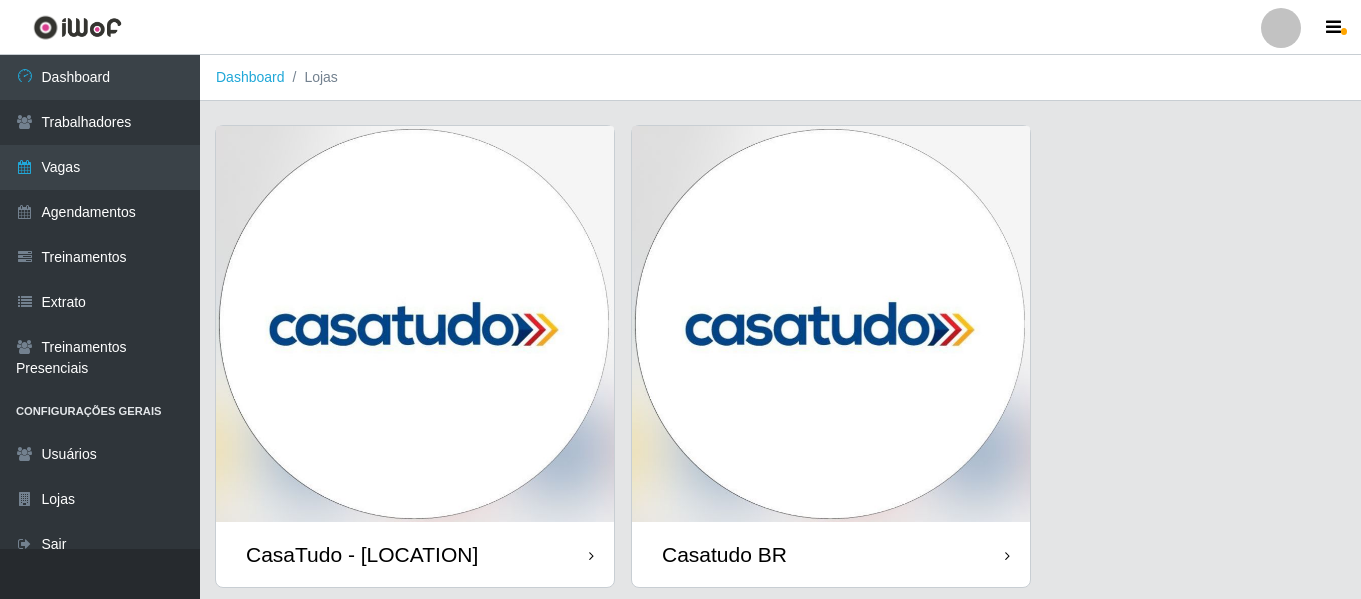 click at bounding box center [831, 324] 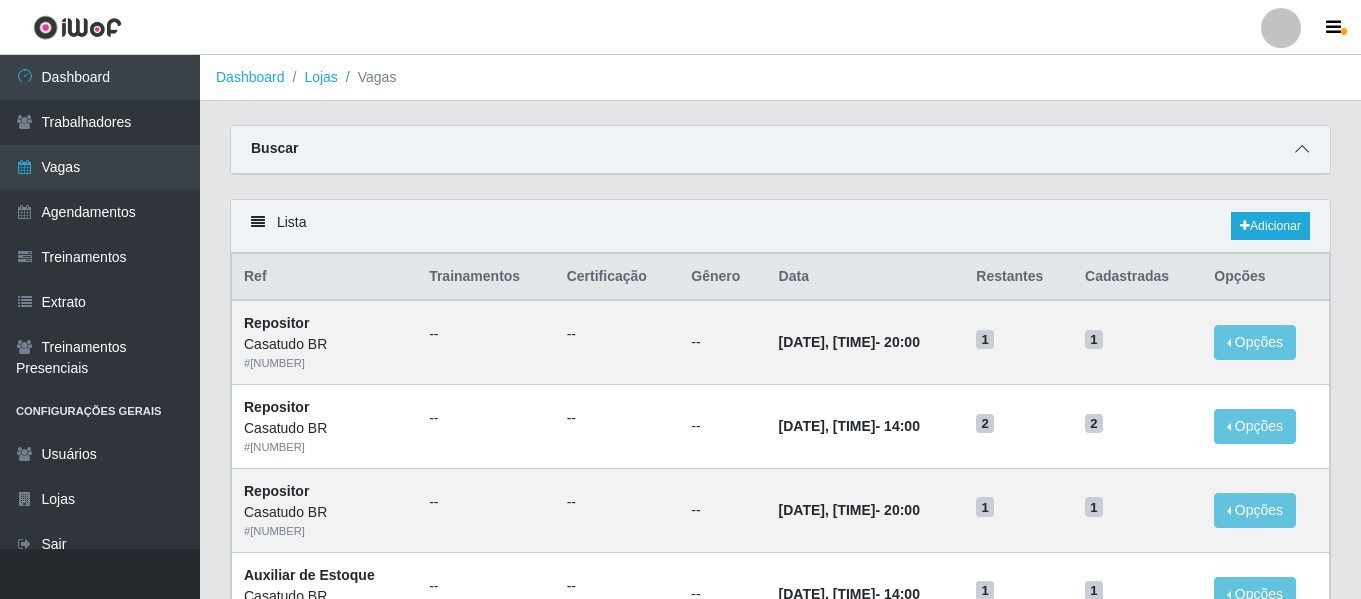 click at bounding box center (1302, 149) 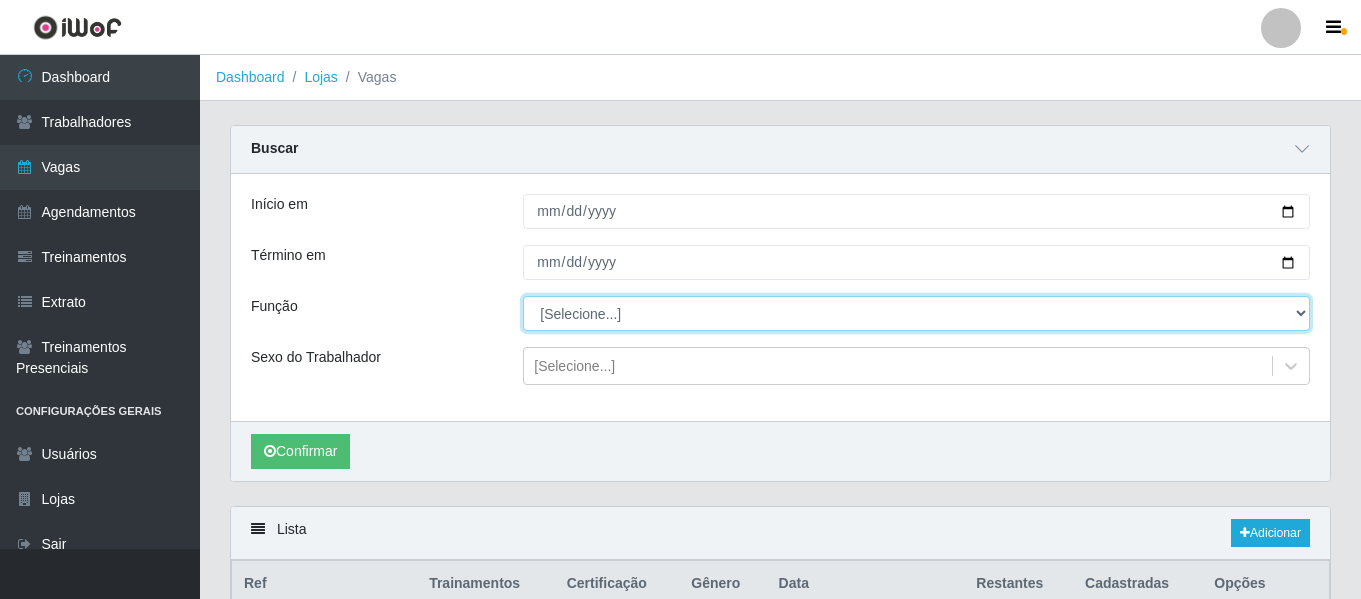 click on "[Selecione...] Auxiliar de Estoque Auxiliar de Estoque + Auxiliar de Estoque ++ Embalador Embalador + Embalador ++ Operador de Caixa Operador de Caixa + Operador de Caixa ++ Repositor Repositor + Repositor ++" at bounding box center [916, 313] 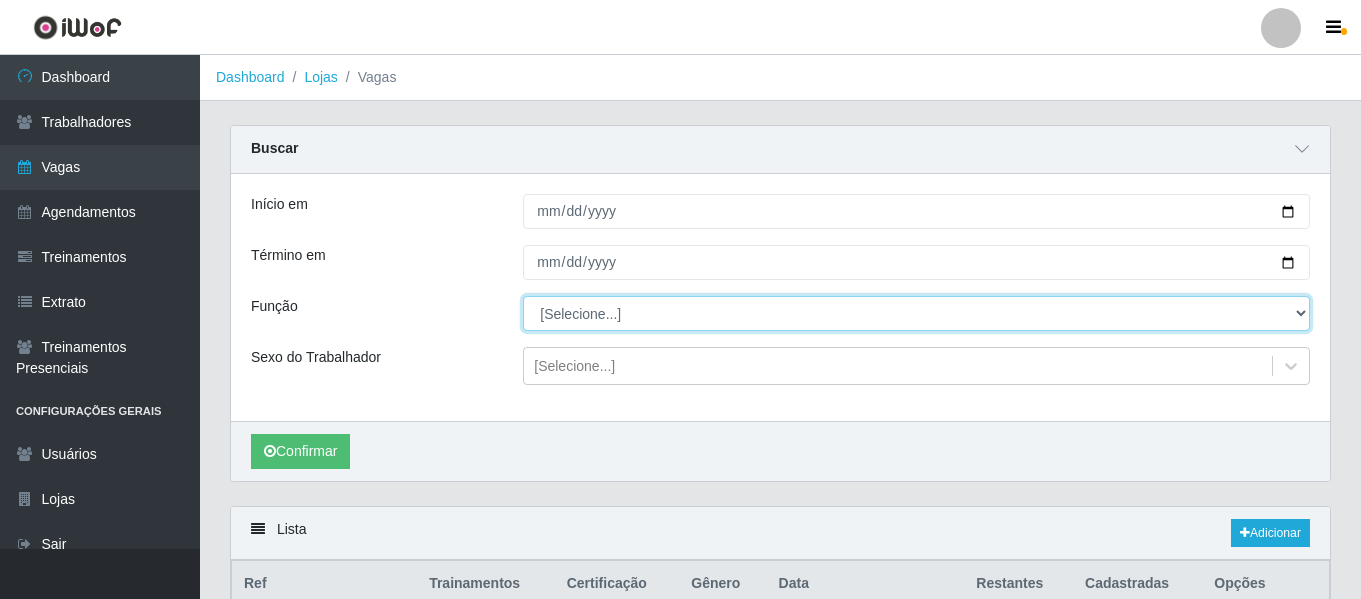 select on "75" 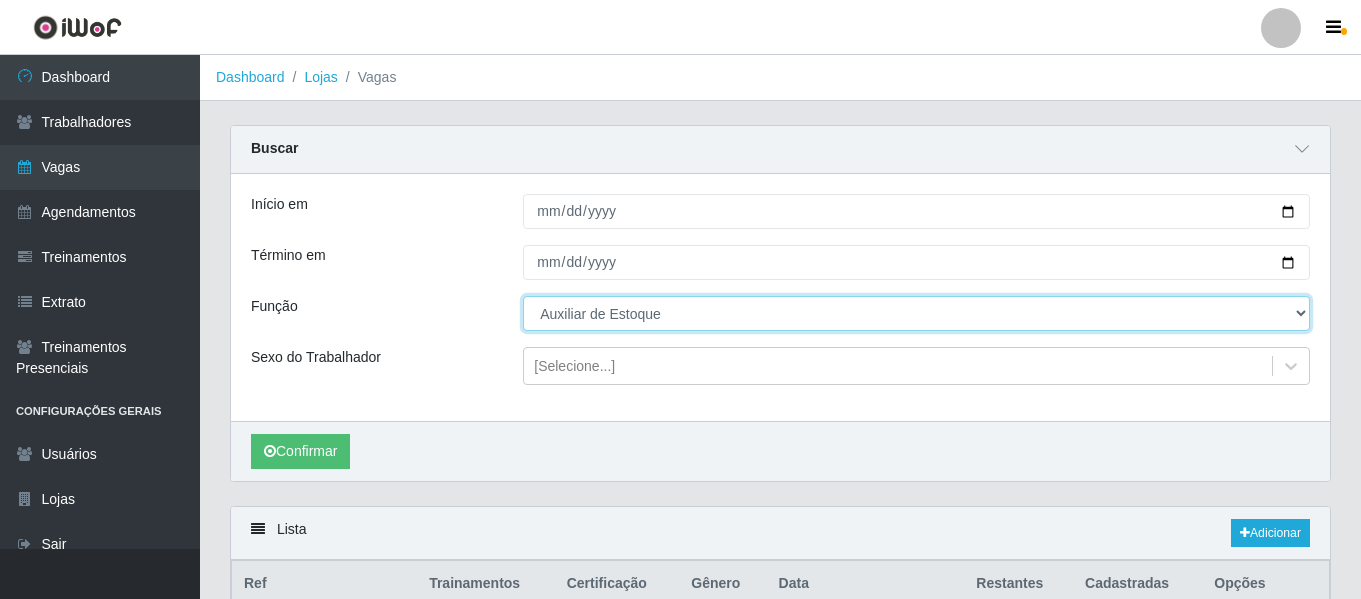 click on "[Selecione...] Auxiliar de Estoque Auxiliar de Estoque + Auxiliar de Estoque ++ Embalador Embalador + Embalador ++ Operador de Caixa Operador de Caixa + Operador de Caixa ++ Repositor Repositor + Repositor ++" at bounding box center (916, 313) 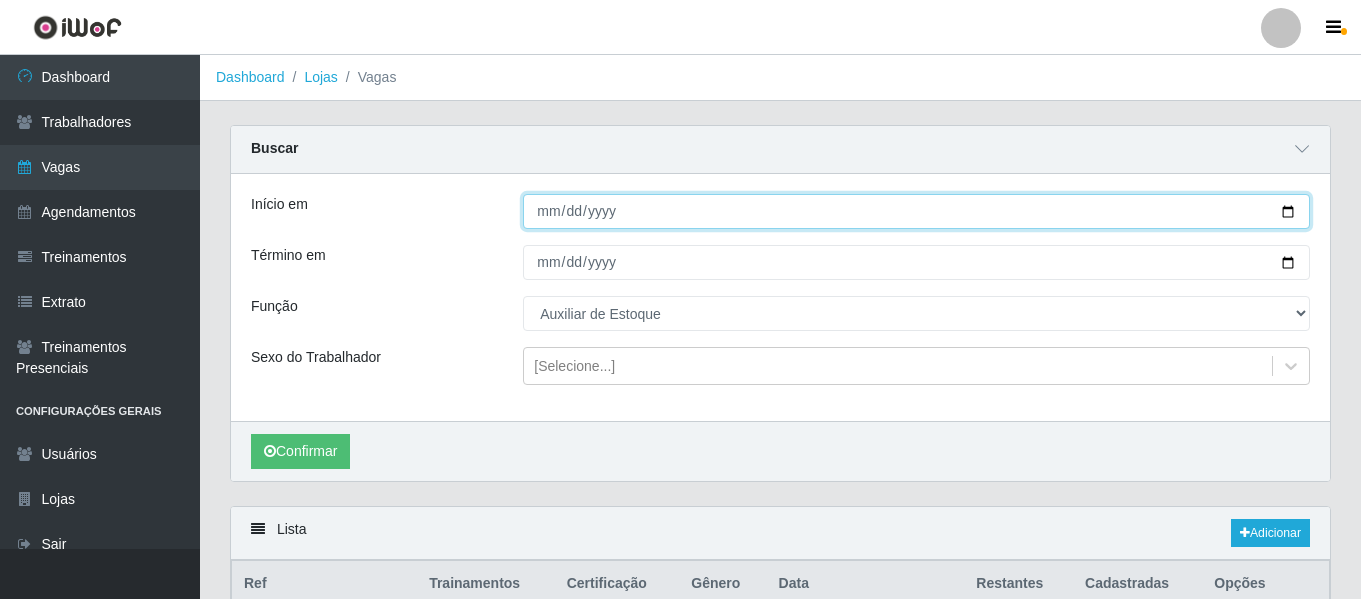 click on "Início em" at bounding box center (916, 211) 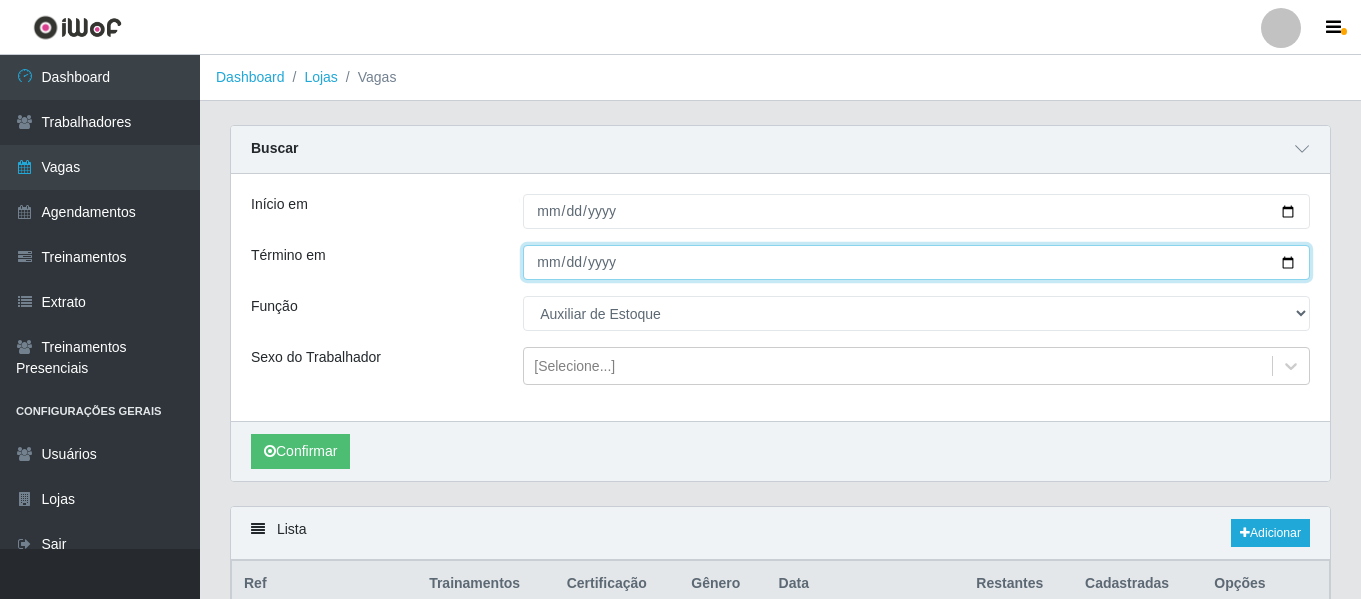 click on "Término em" at bounding box center [916, 262] 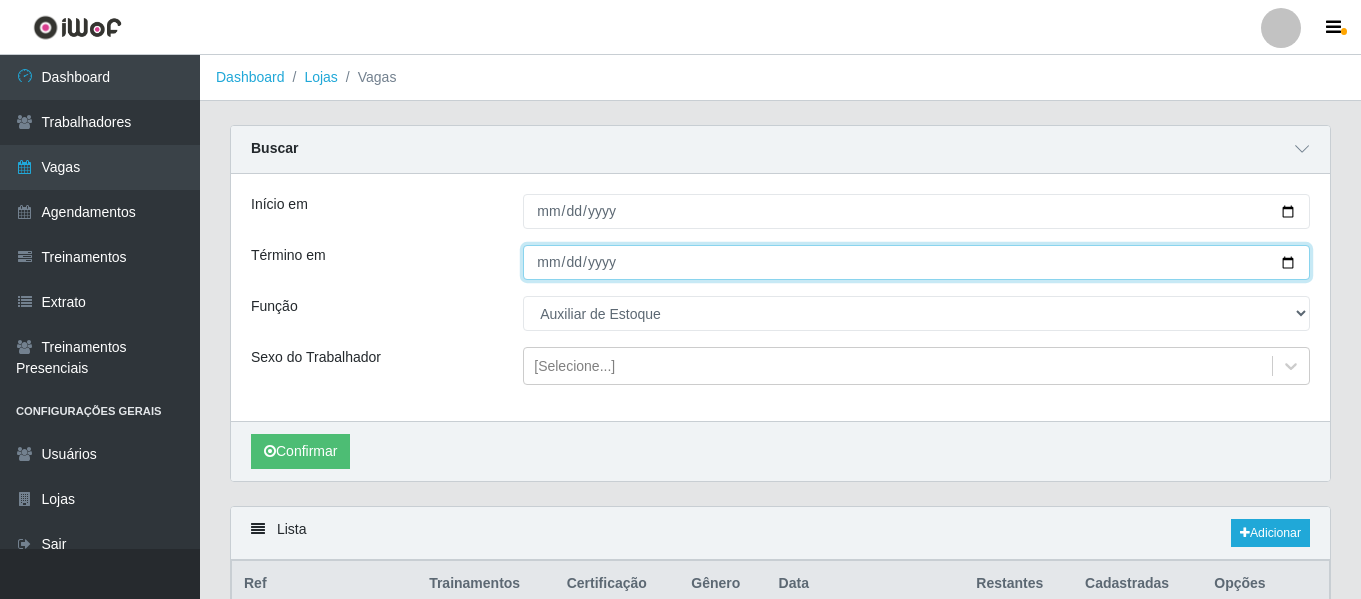 type on "[DATE]" 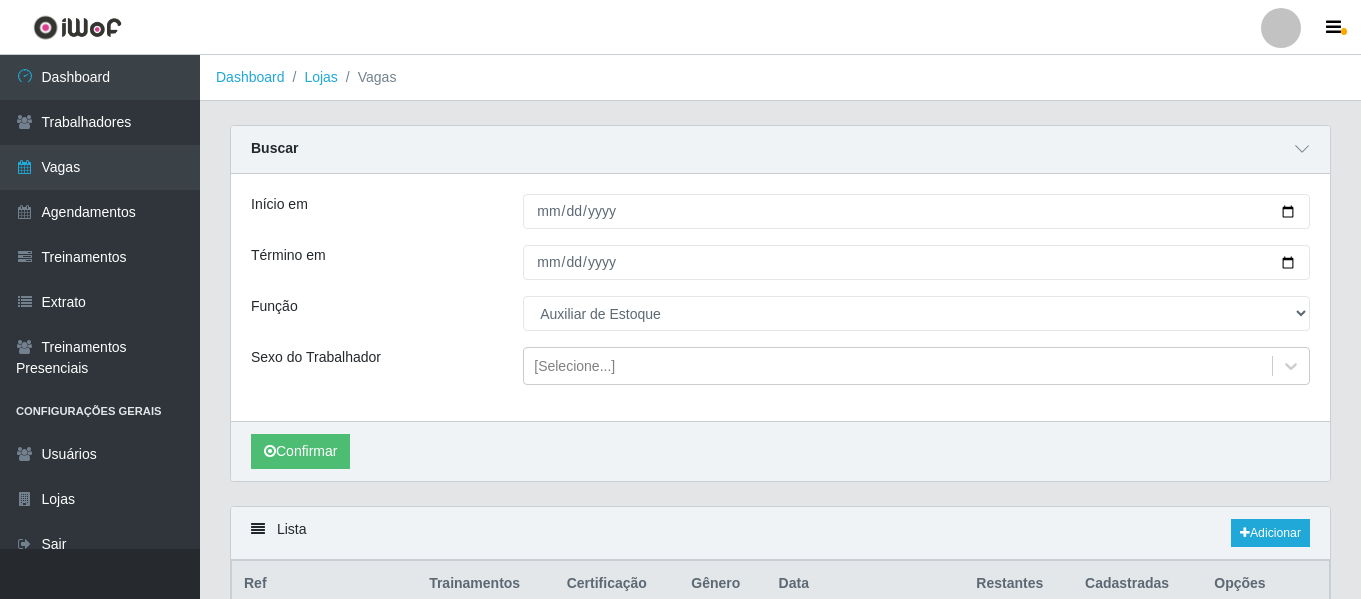click on "Confirmar" at bounding box center (780, 451) 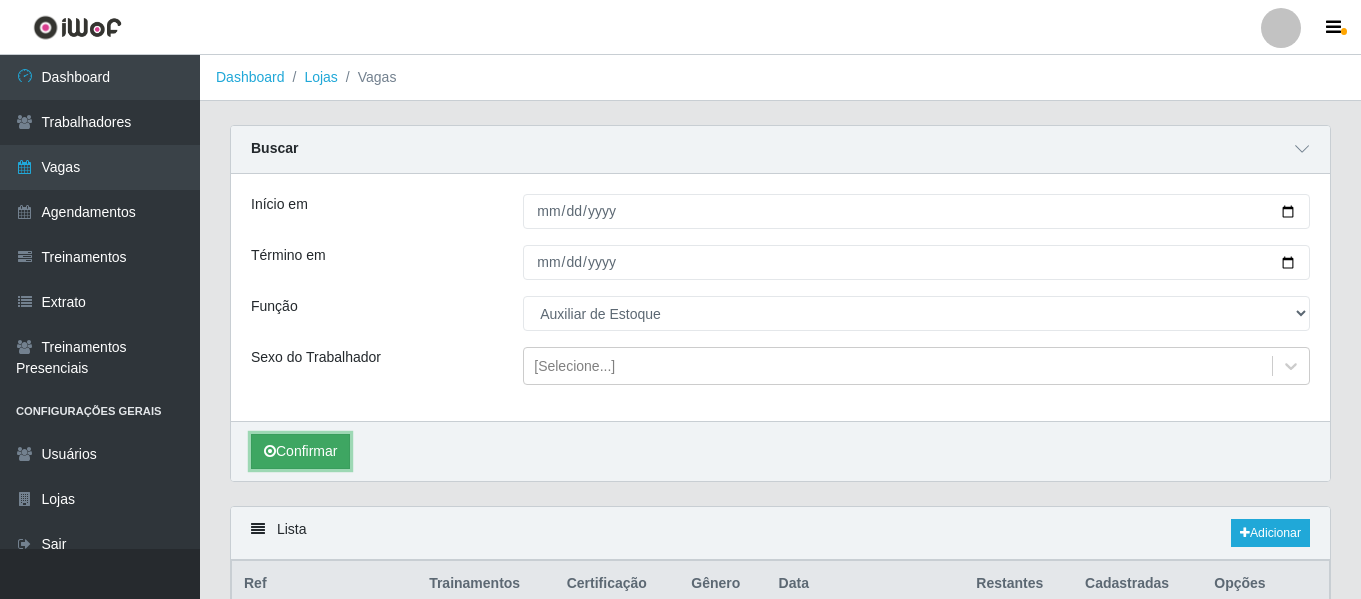 click on "Confirmar" at bounding box center (300, 451) 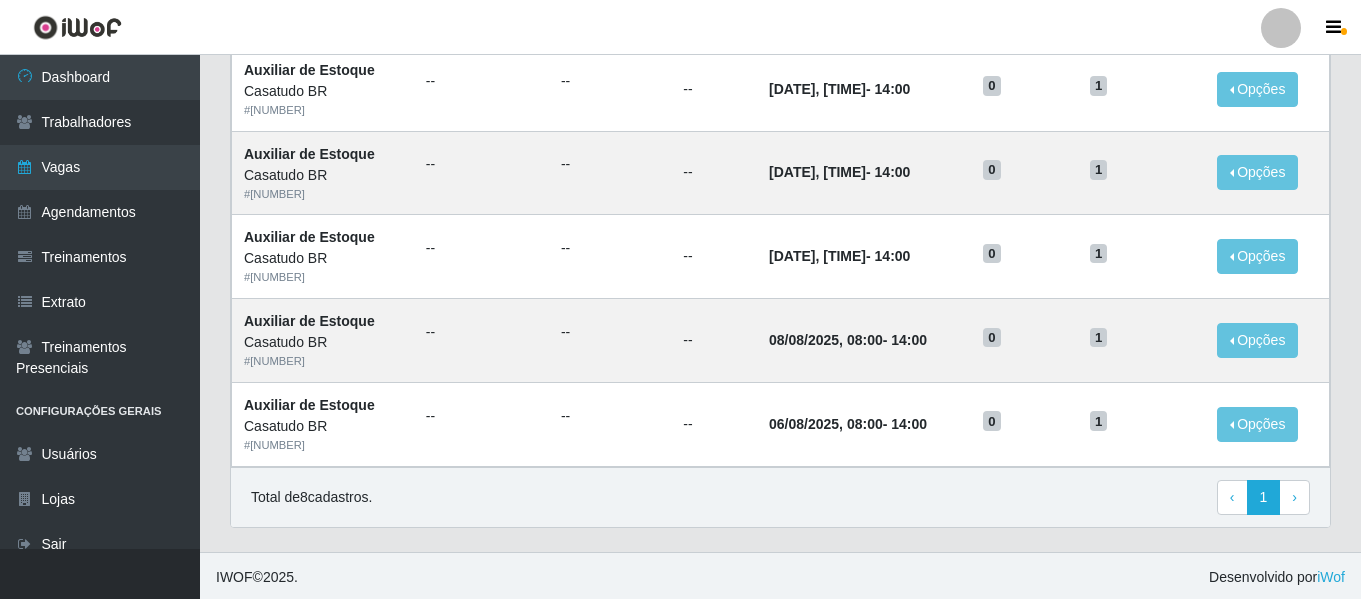 scroll, scrollTop: 816, scrollLeft: 0, axis: vertical 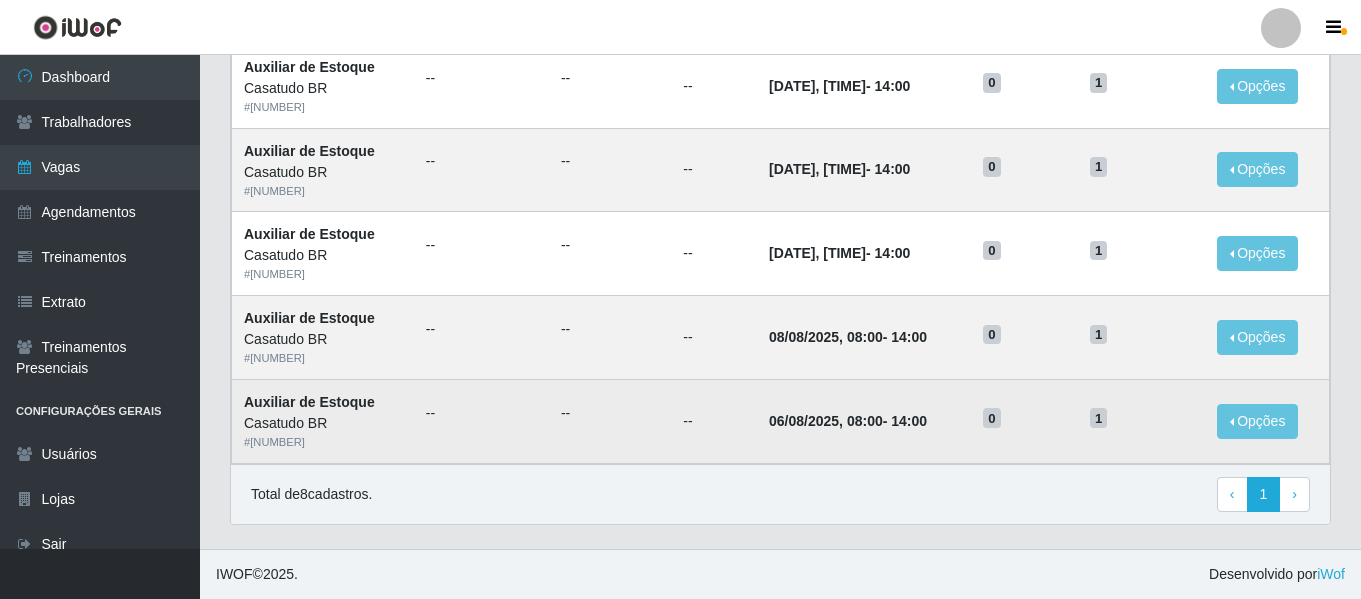 type 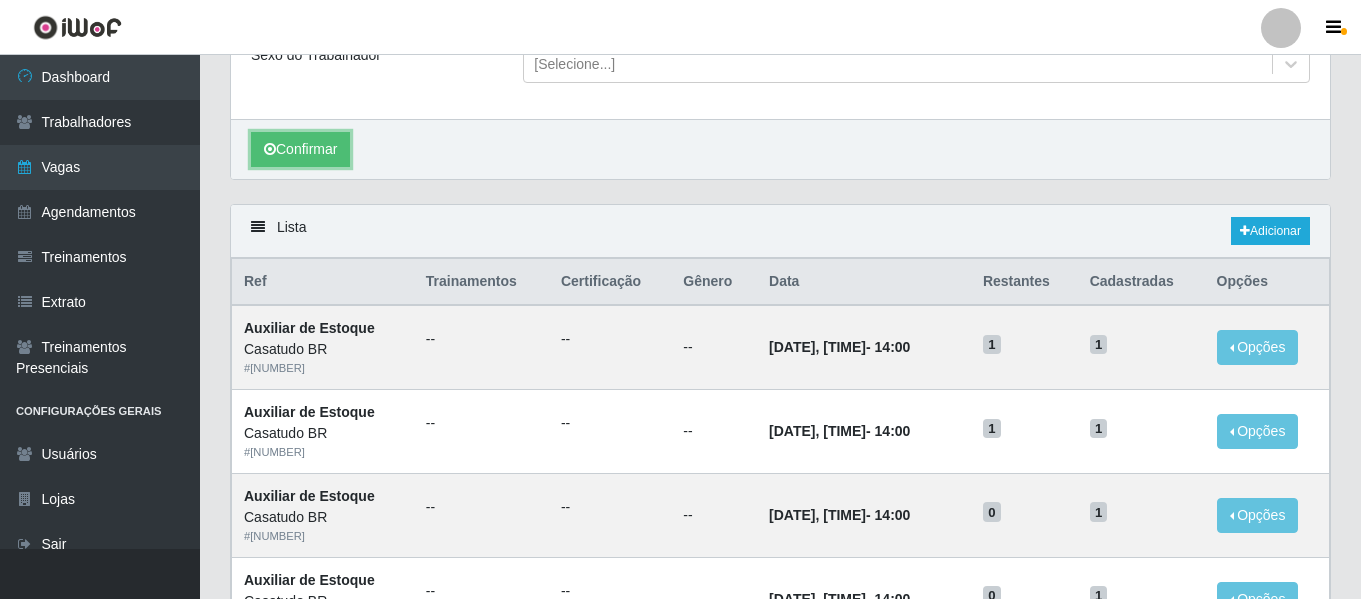 scroll, scrollTop: 316, scrollLeft: 0, axis: vertical 